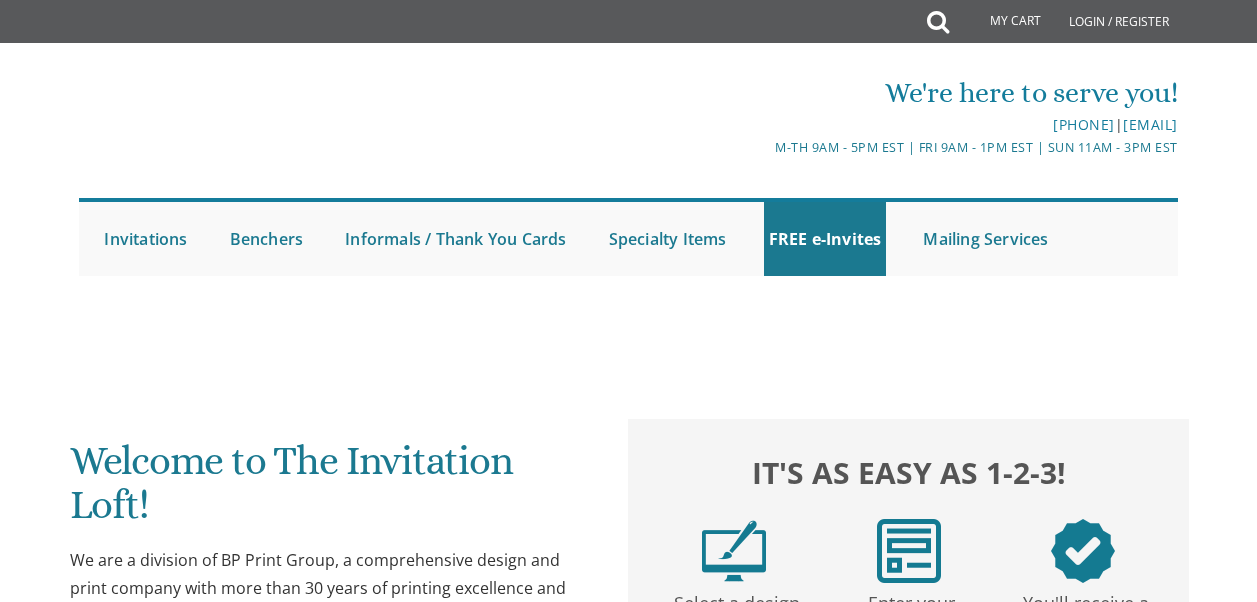 scroll, scrollTop: 0, scrollLeft: 0, axis: both 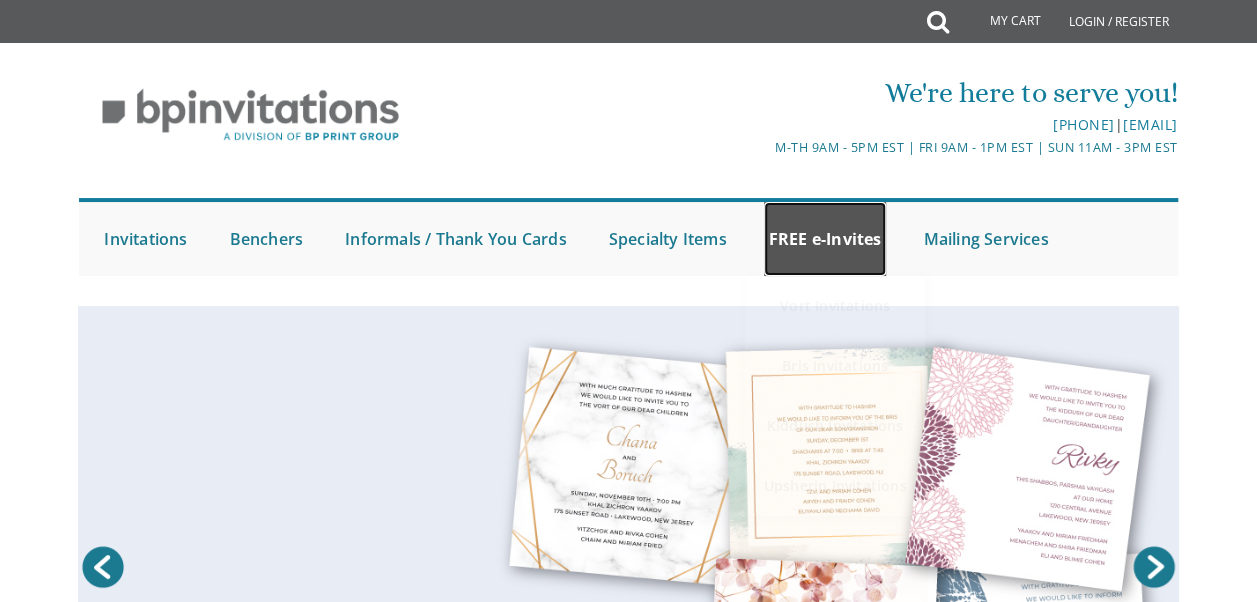 click on "FREE e-Invites" at bounding box center [825, 239] 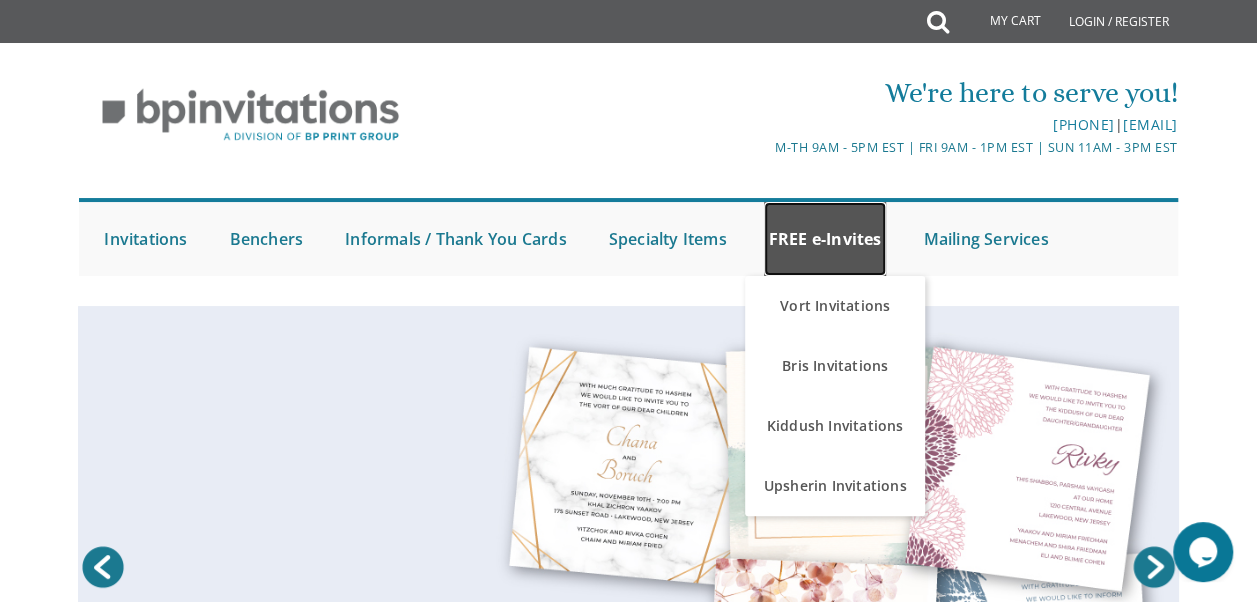 scroll, scrollTop: 0, scrollLeft: 0, axis: both 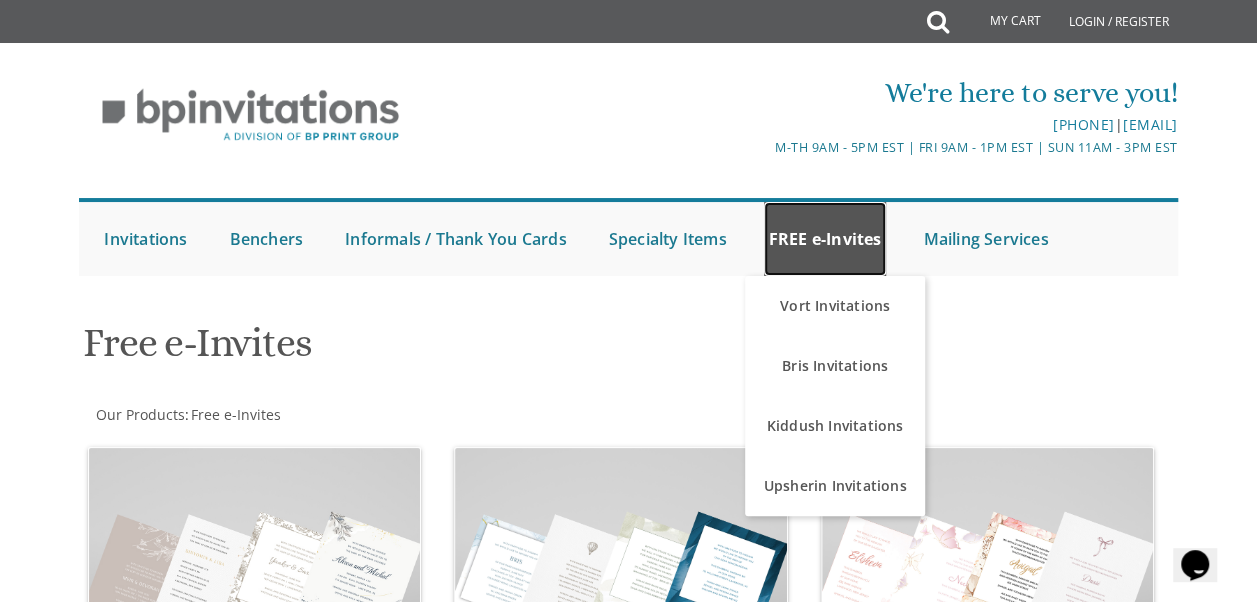 click on "FREE e-Invites" at bounding box center [825, 239] 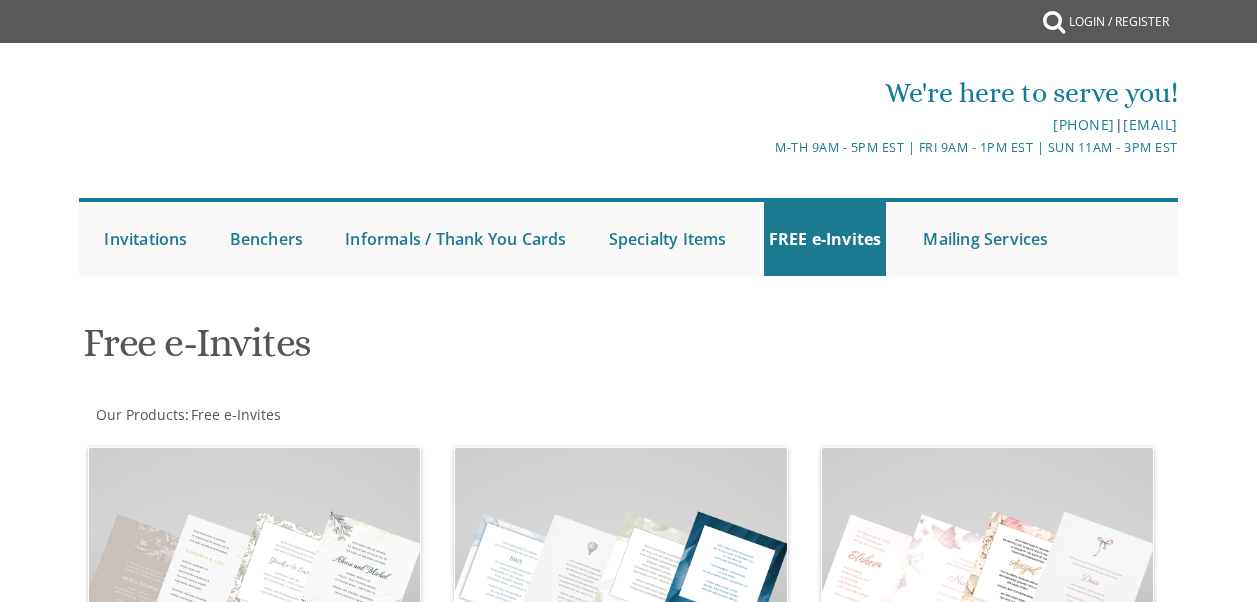 scroll, scrollTop: 0, scrollLeft: 0, axis: both 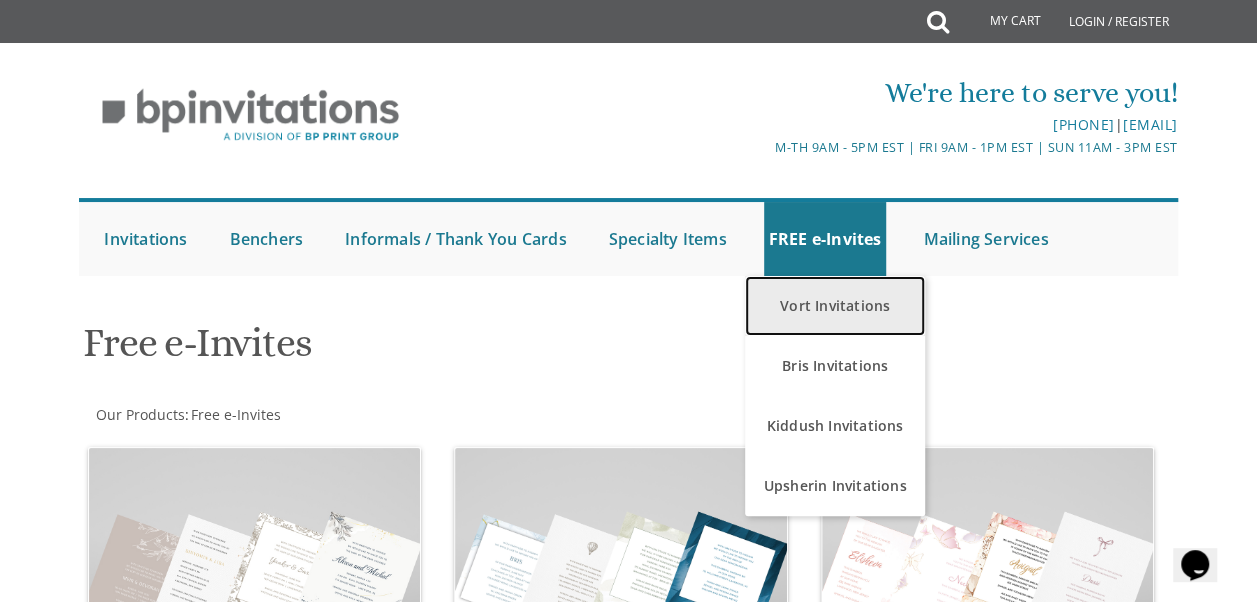 click on "Vort Invitations" at bounding box center (835, 306) 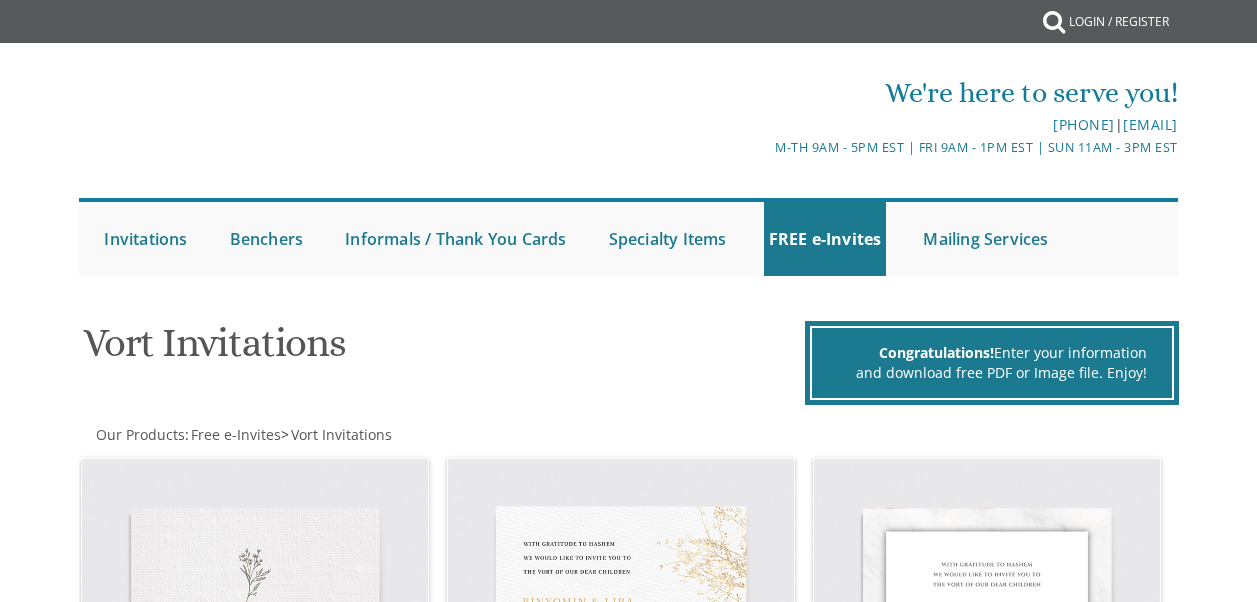 scroll, scrollTop: 0, scrollLeft: 0, axis: both 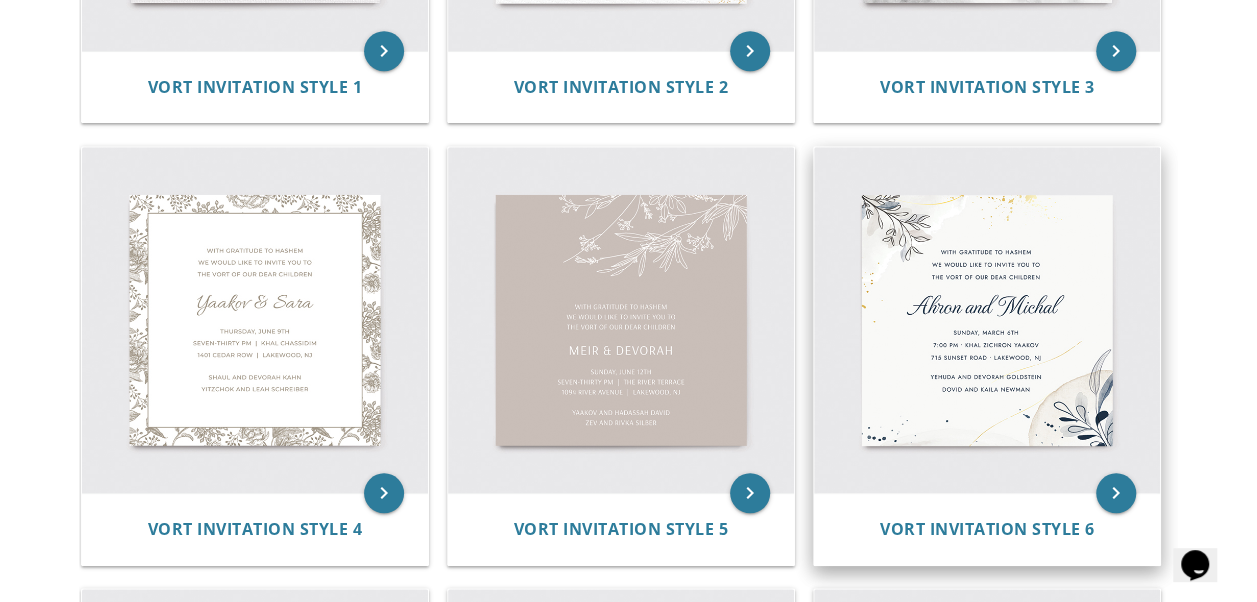 click at bounding box center [987, 320] 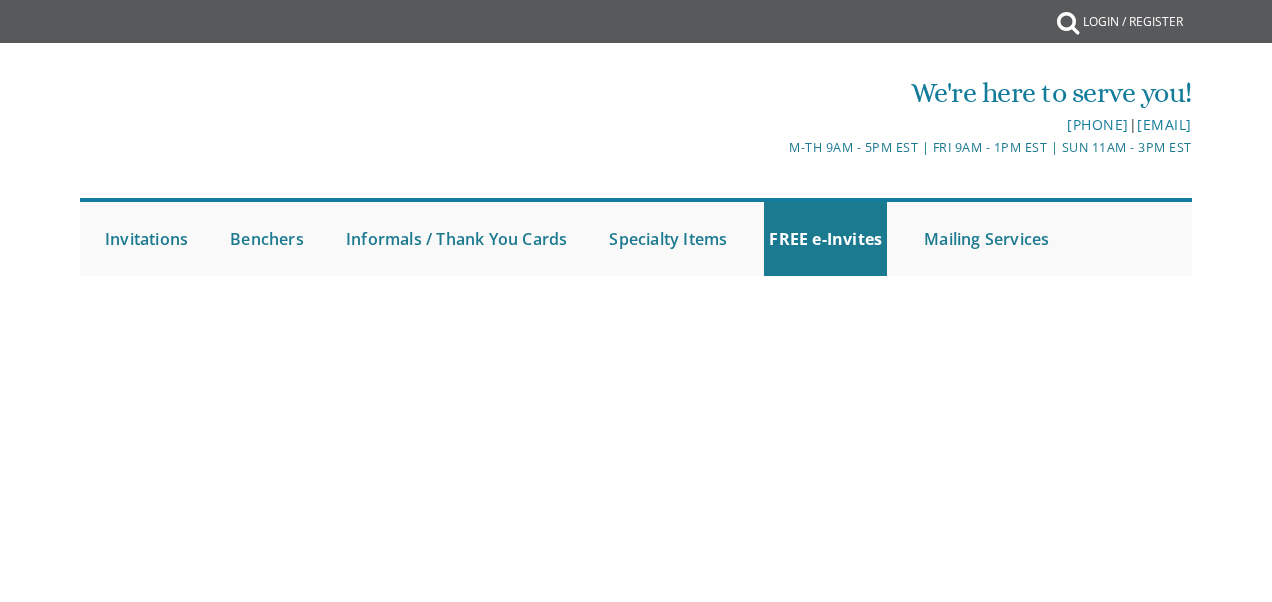 scroll, scrollTop: 0, scrollLeft: 0, axis: both 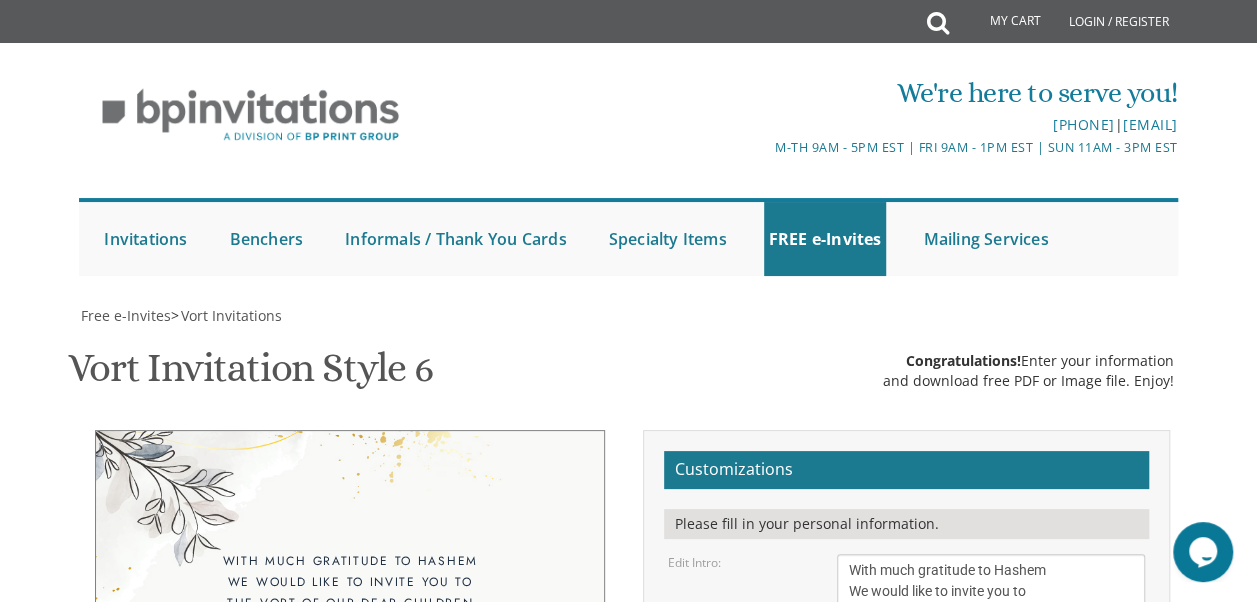 click on "[FIRST] and [FIRST]" at bounding box center (991, 719) 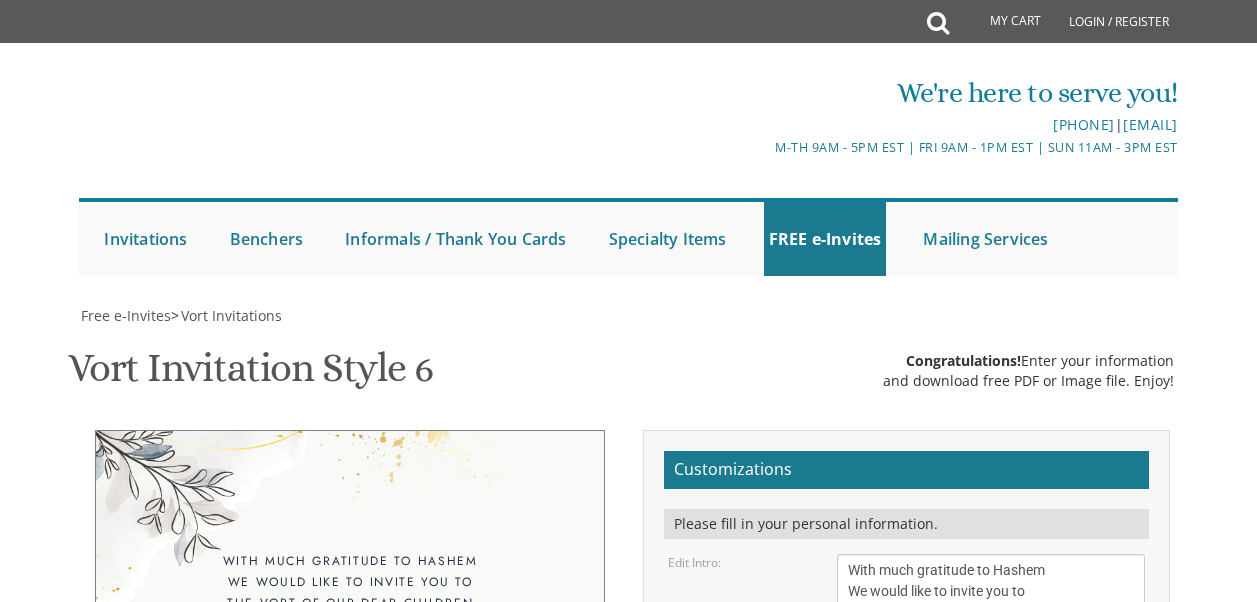 scroll, scrollTop: 0, scrollLeft: 0, axis: both 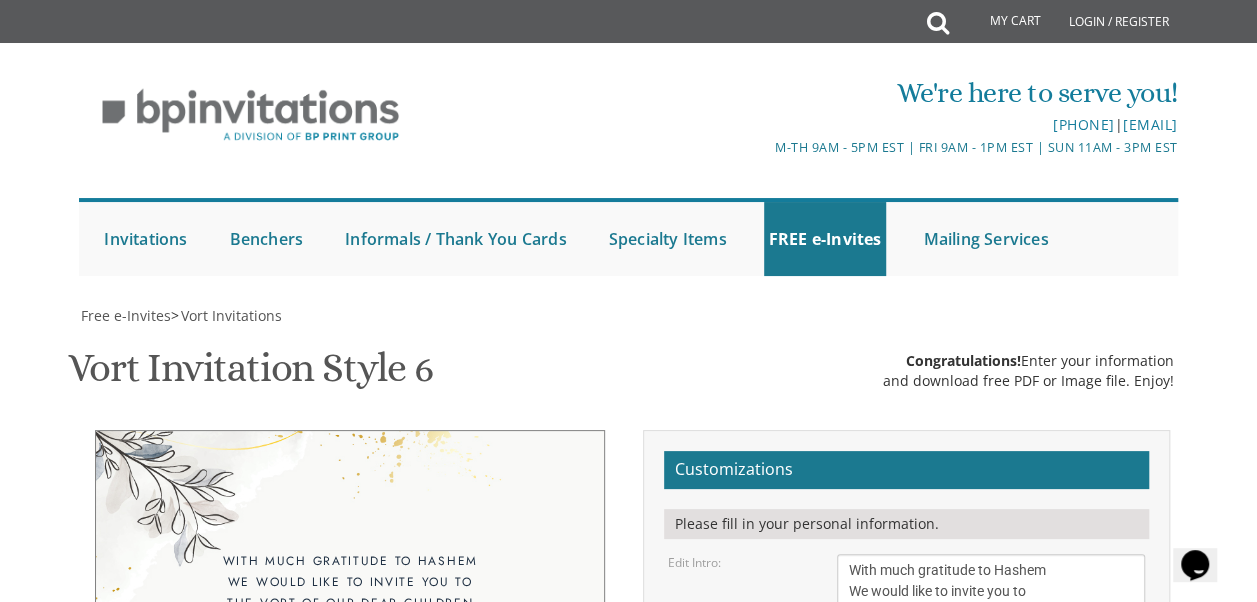 click on "[FIRST] and [FIRST]" at bounding box center [991, 719] 